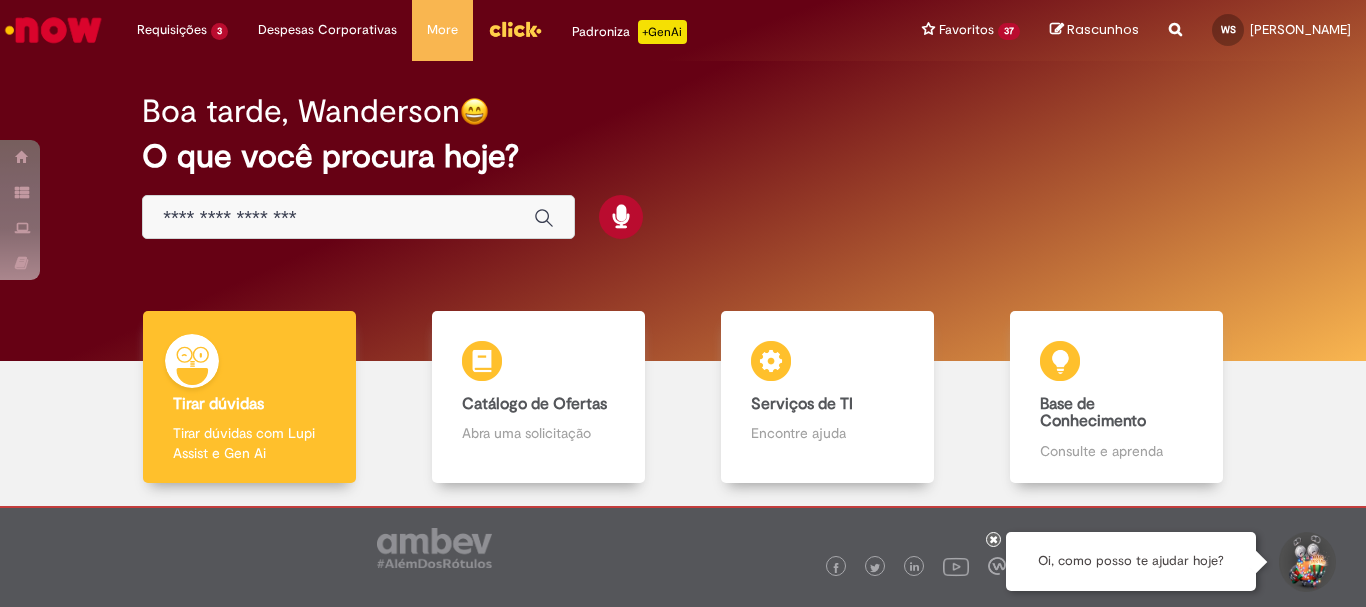 scroll, scrollTop: 0, scrollLeft: 0, axis: both 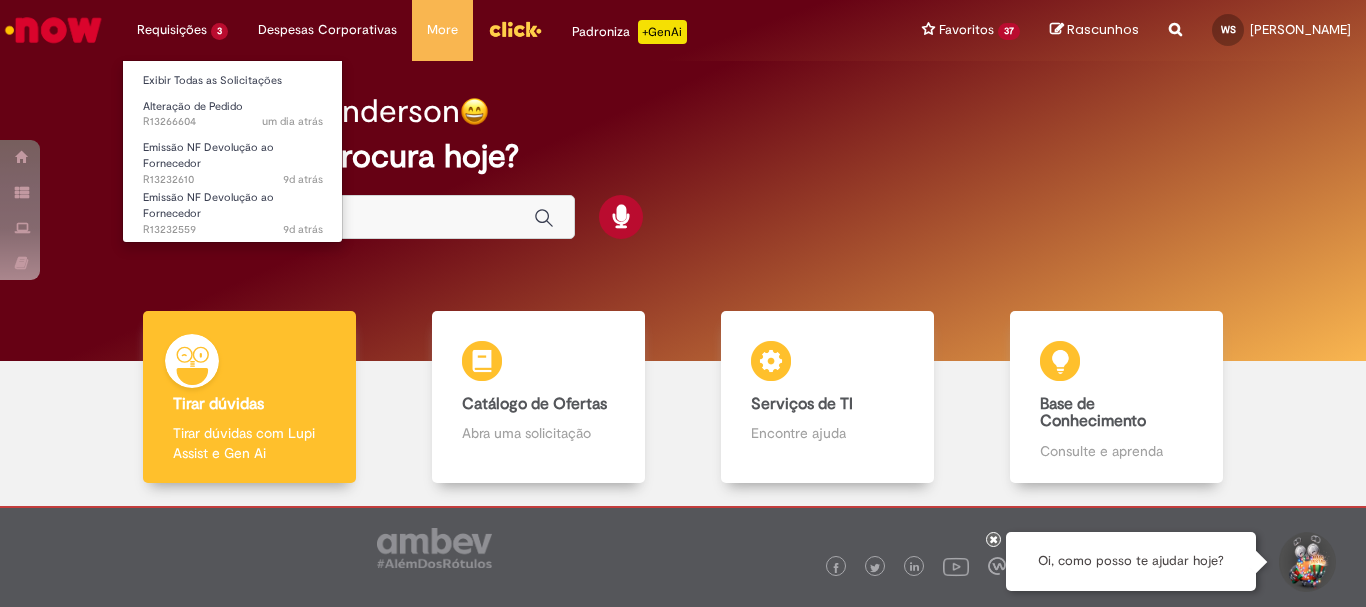 click on "Requisições   3
Exibir Todas as Solicitações
Alteração de Pedido
um dia atrás um dia atrás  R13266604
Emissão NF Devolução ao Fornecedor
9d atrás 9 dias atrás  R13232610
Emissão NF Devolução ao Fornecedor
9d atrás 9 dias atrás  R13232559" at bounding box center (182, 30) 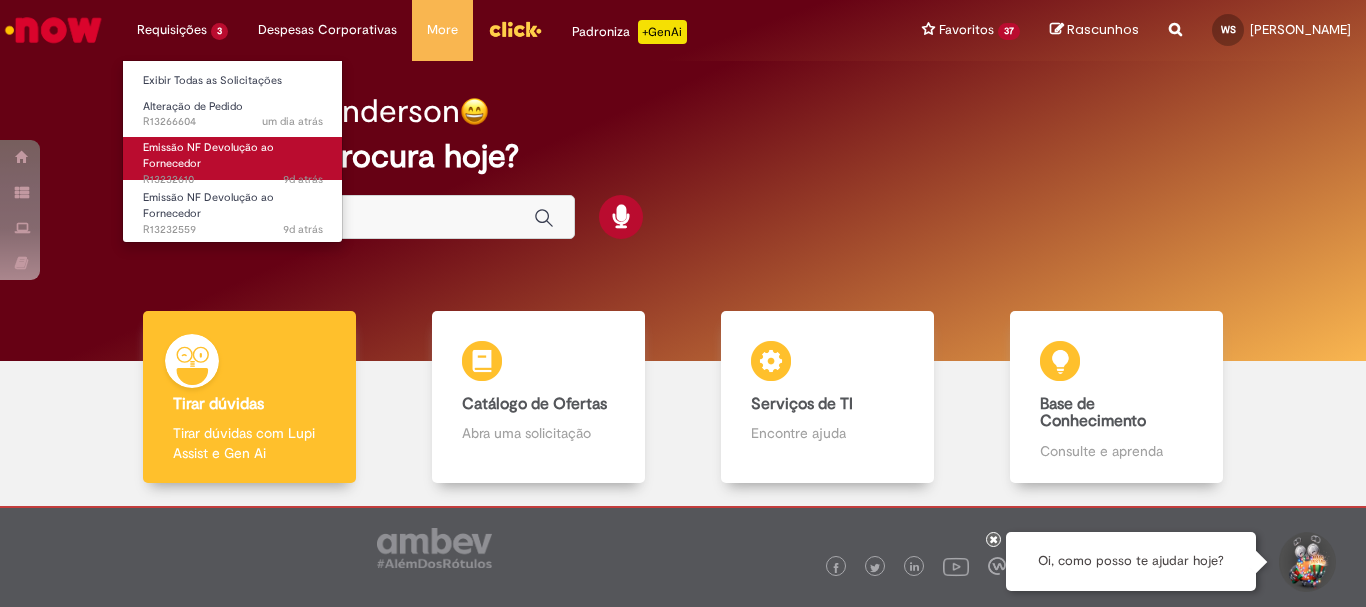 click on "Emissão NF Devolução ao Fornecedor
9d atrás 9 dias atrás  R13232610" at bounding box center [233, 158] 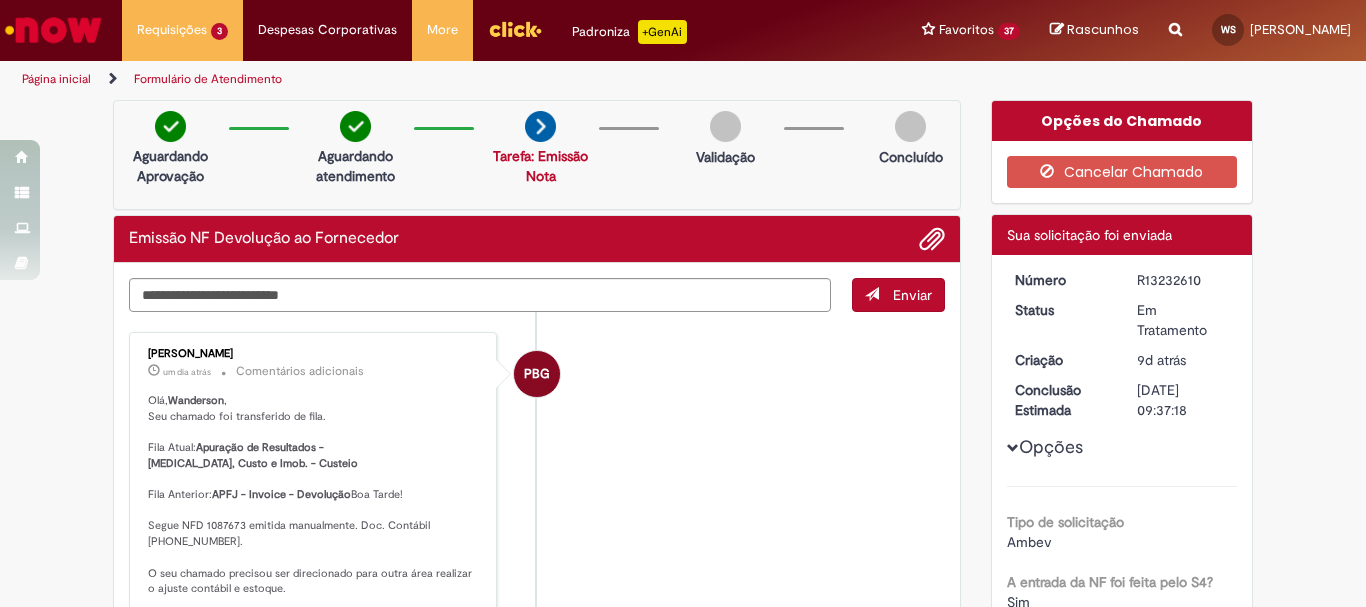scroll, scrollTop: 100, scrollLeft: 0, axis: vertical 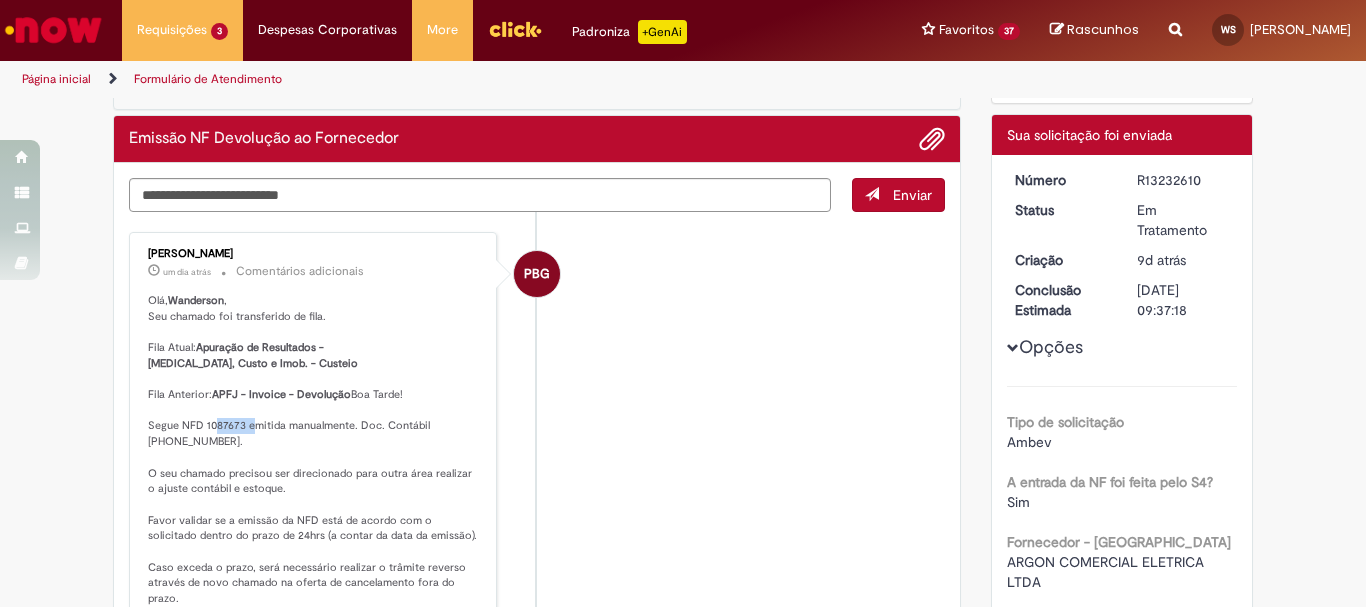 drag, startPoint x: 199, startPoint y: 441, endPoint x: 233, endPoint y: 439, distance: 34.058773 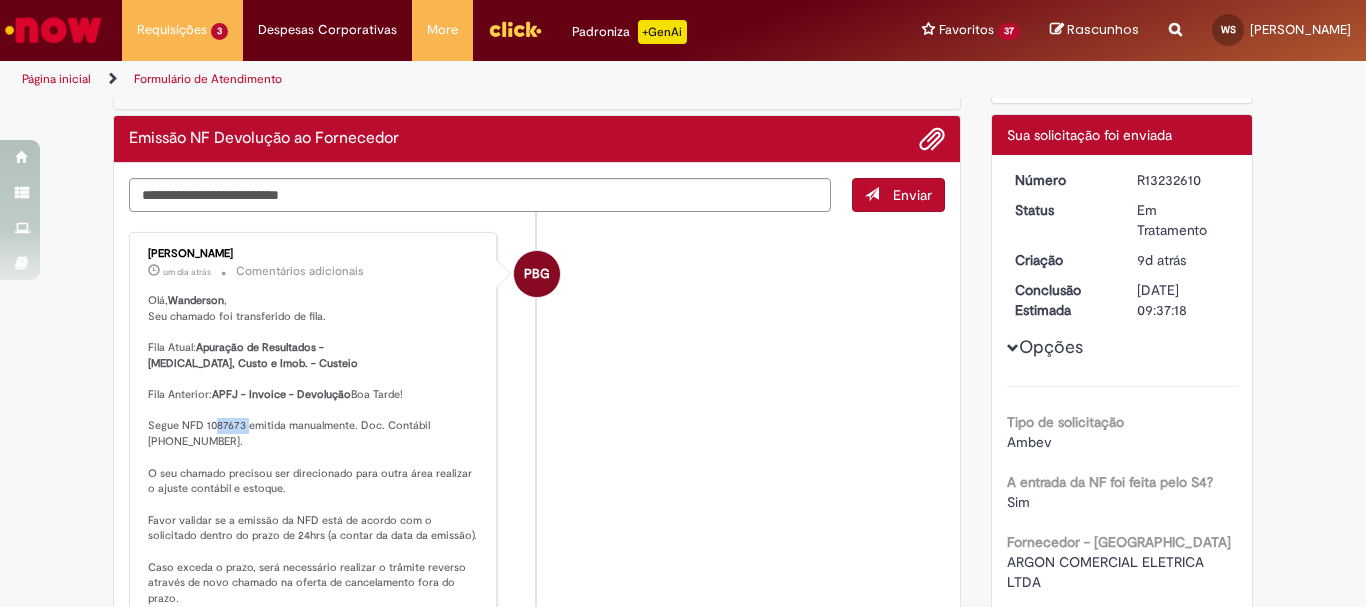 copy on "108767" 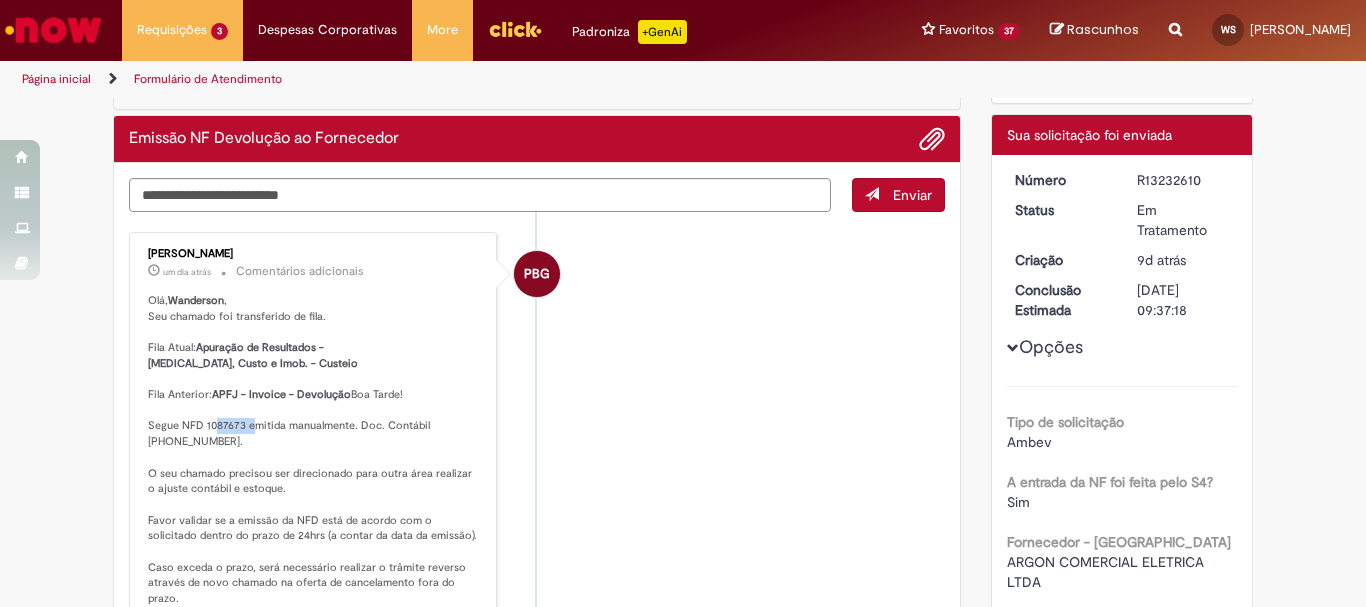 drag, startPoint x: 197, startPoint y: 440, endPoint x: 234, endPoint y: 440, distance: 37 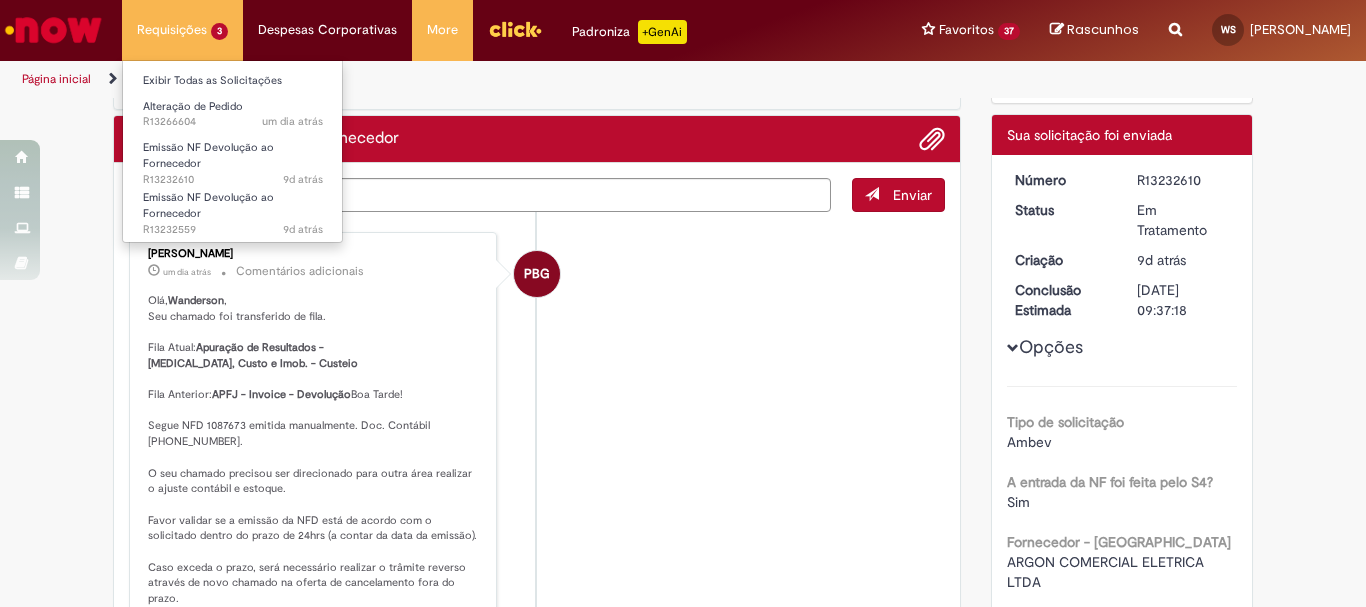 click on "Requisições   3
Exibir Todas as Solicitações
Alteração de Pedido
um dia atrás um dia atrás  R13266604
Emissão NF Devolução ao Fornecedor
9d atrás 9 dias atrás  R13232610
Emissão NF Devolução ao Fornecedor
9d atrás 9 dias atrás  R13232559" at bounding box center (182, 30) 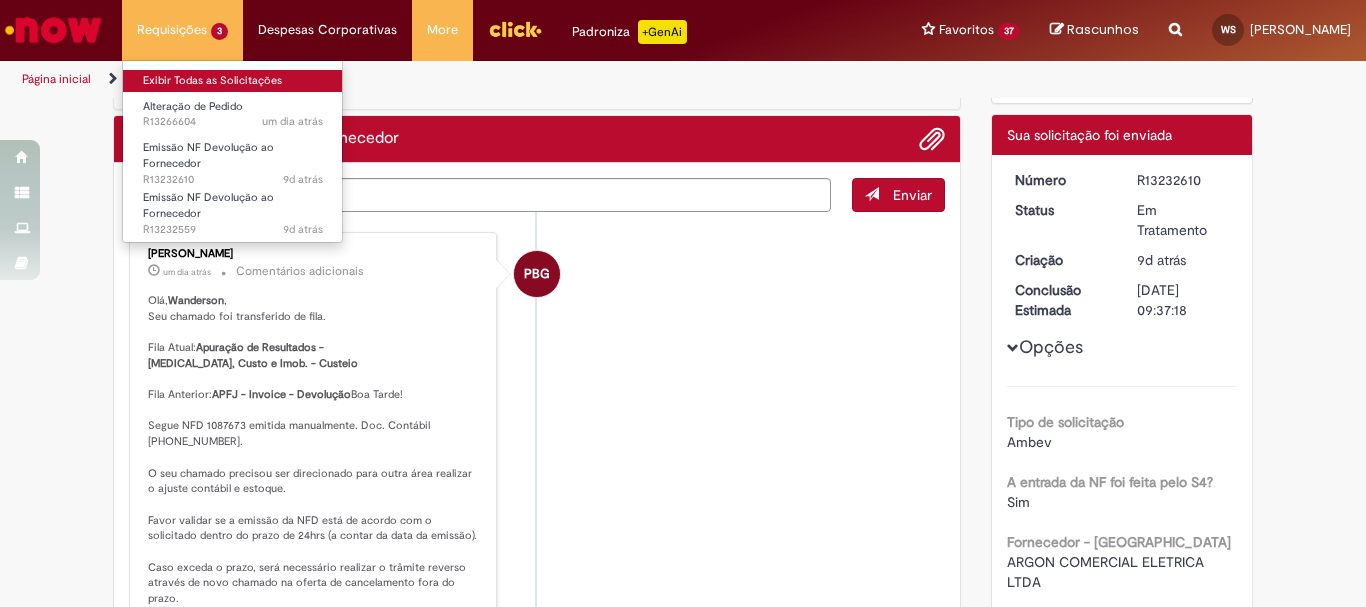 click on "Exibir Todas as Solicitações" at bounding box center (233, 81) 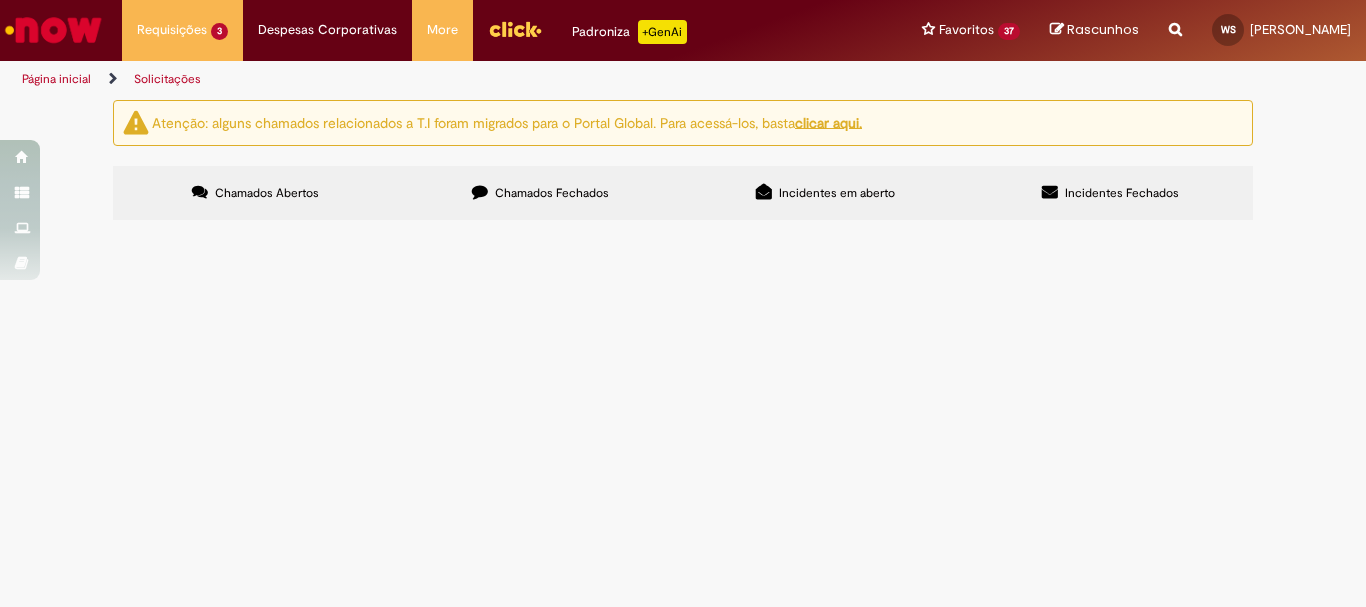 scroll, scrollTop: 0, scrollLeft: 0, axis: both 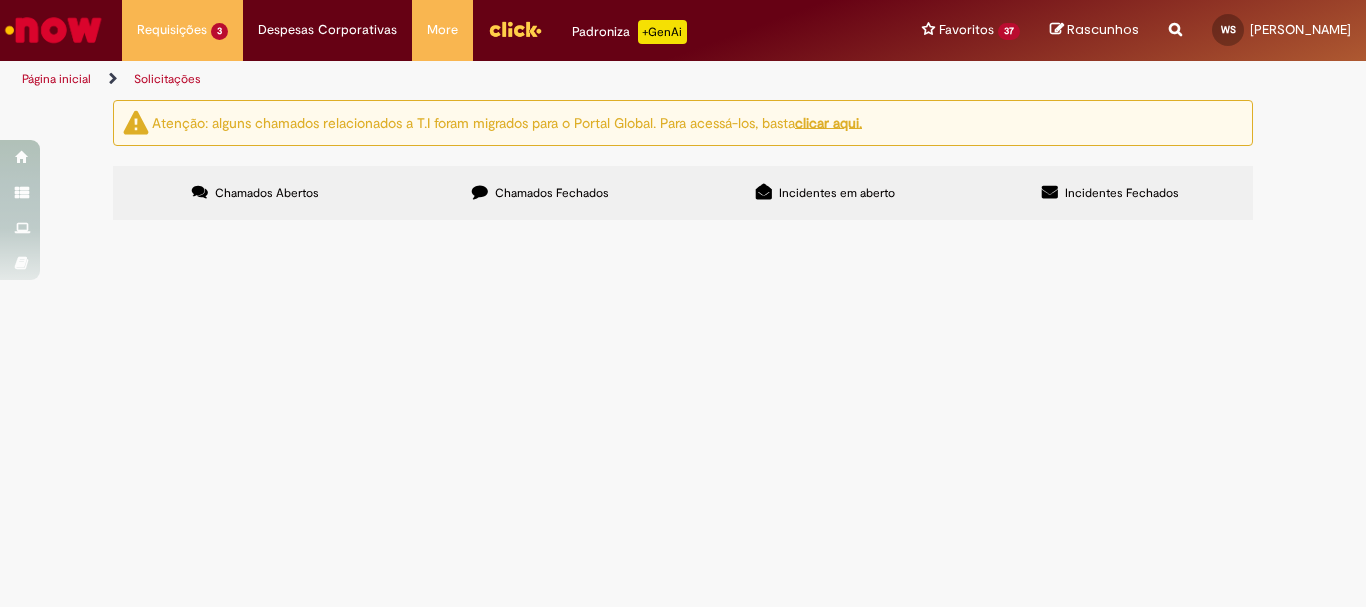 click on "Chamados Fechados" at bounding box center (552, 193) 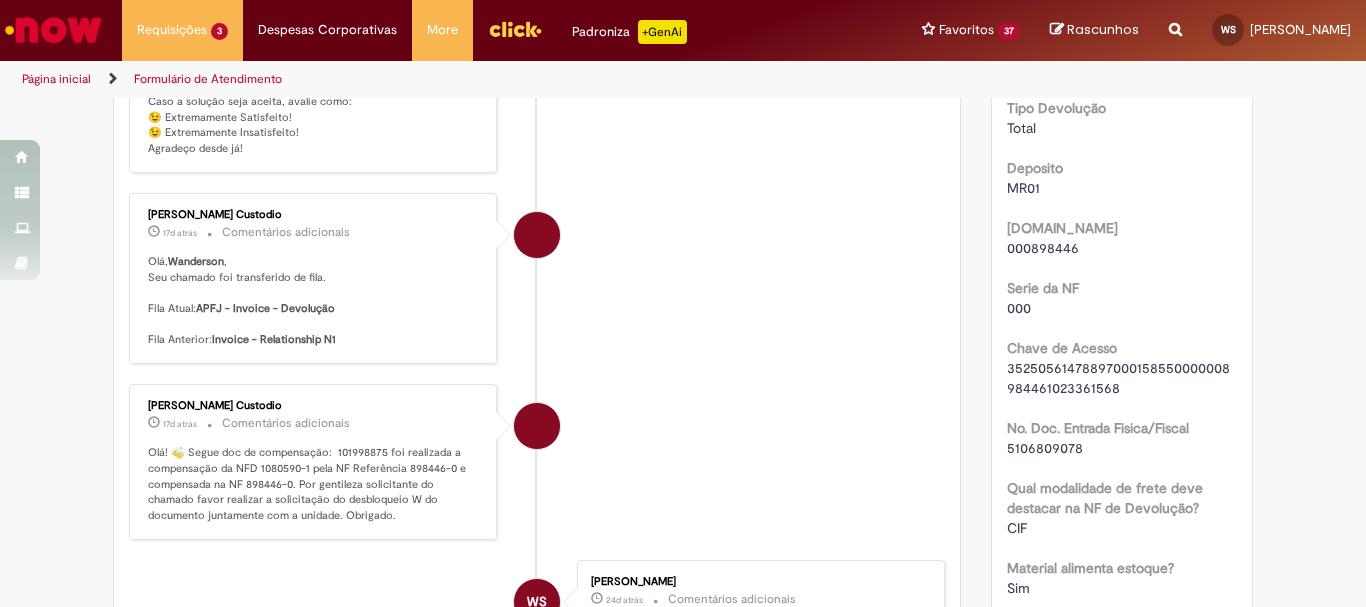 scroll, scrollTop: 900, scrollLeft: 0, axis: vertical 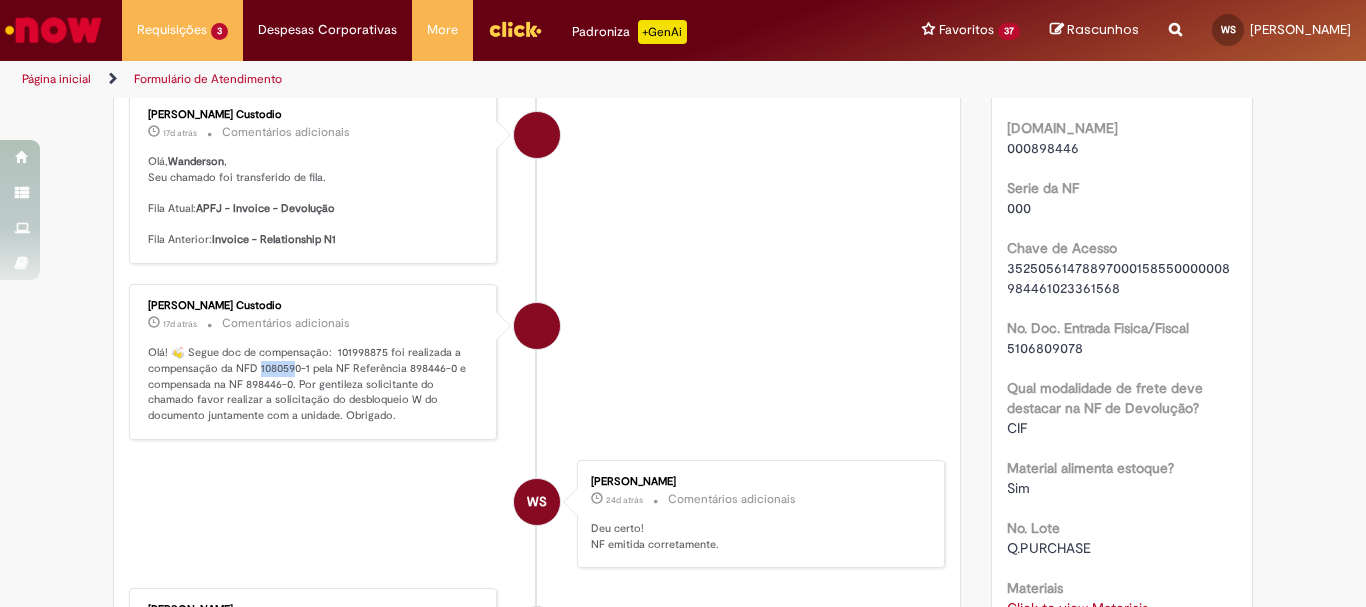 drag, startPoint x: 253, startPoint y: 383, endPoint x: 292, endPoint y: 380, distance: 39.115215 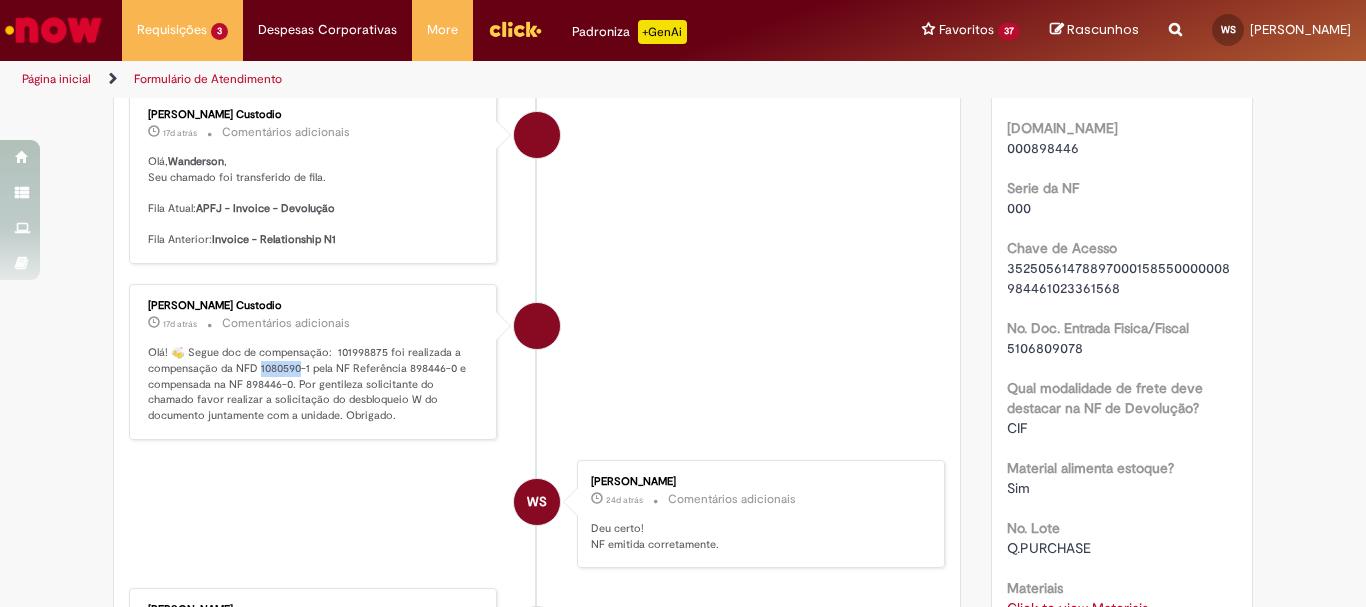 drag, startPoint x: 293, startPoint y: 382, endPoint x: 254, endPoint y: 382, distance: 39 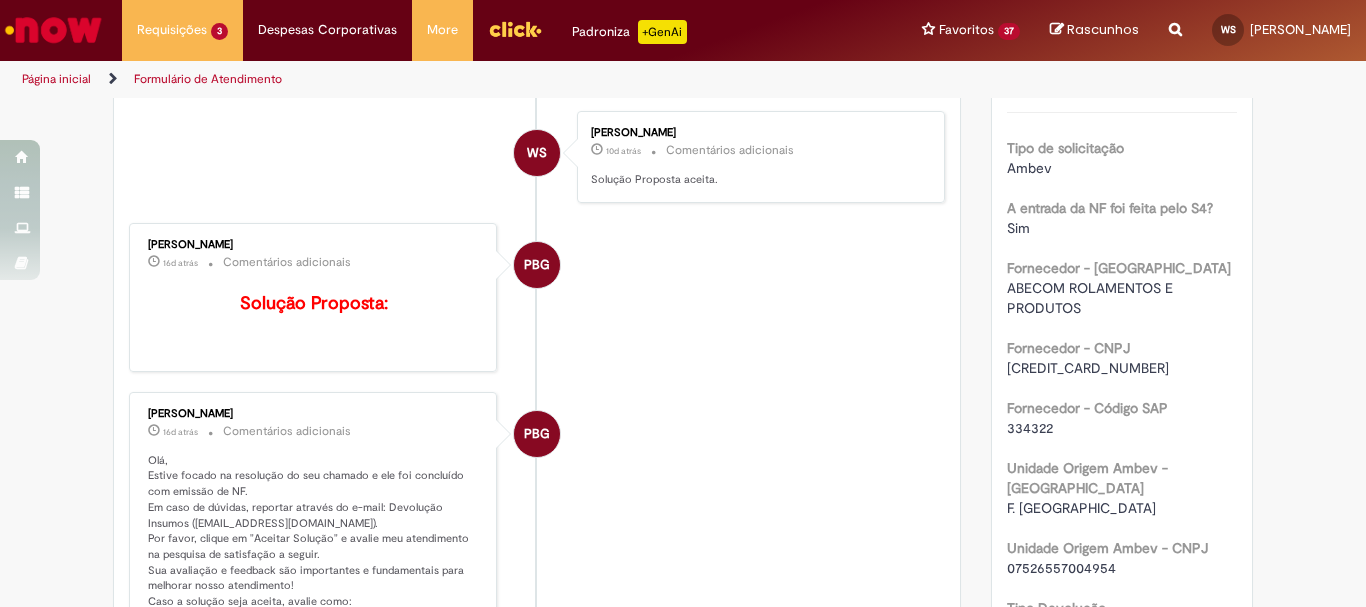 scroll, scrollTop: 500, scrollLeft: 0, axis: vertical 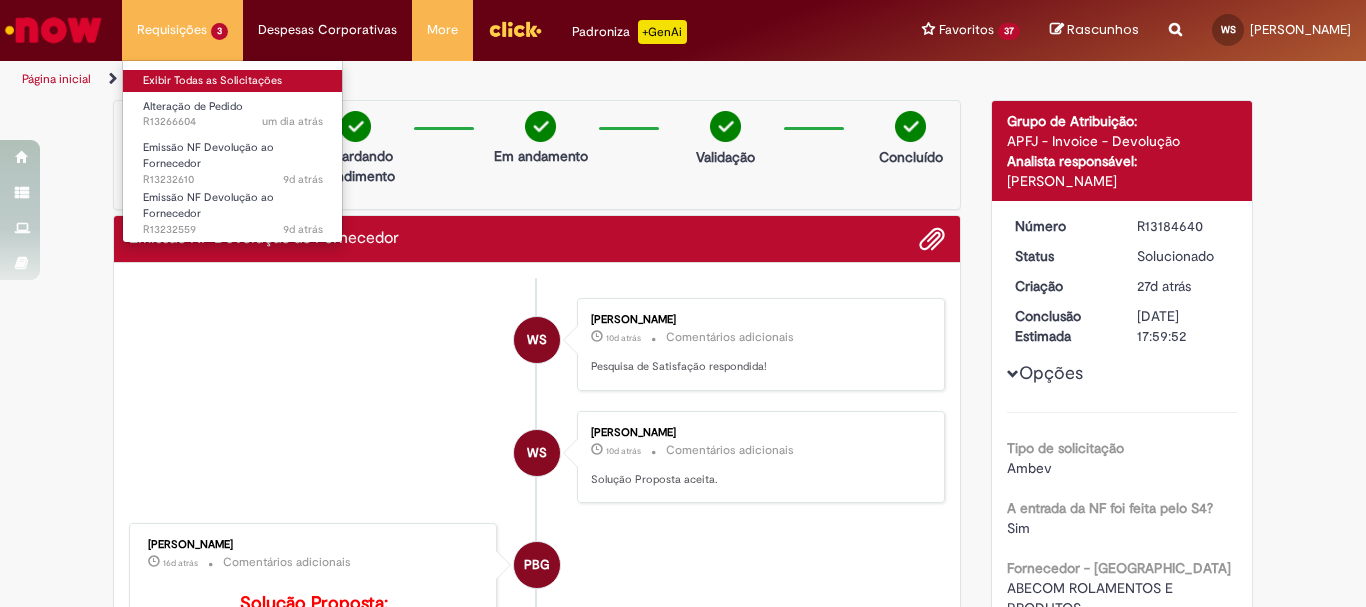 click on "Exibir Todas as Solicitações" at bounding box center [233, 81] 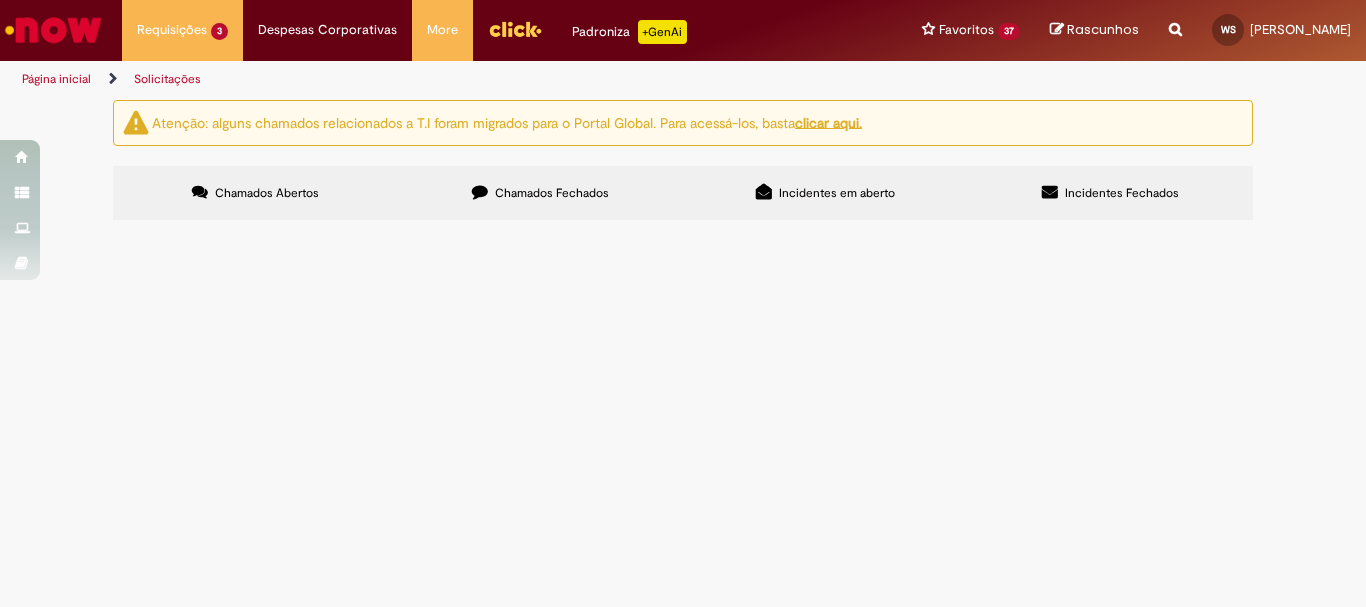 click on "Chamados Fechados" at bounding box center [552, 193] 